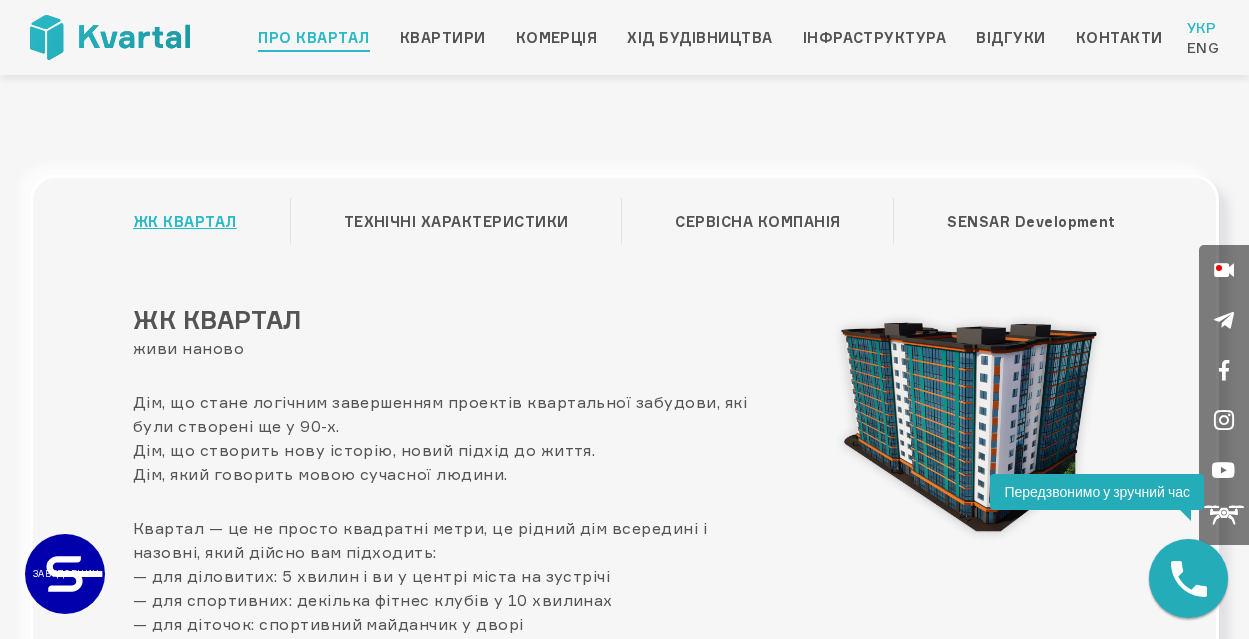 scroll, scrollTop: 0, scrollLeft: 0, axis: both 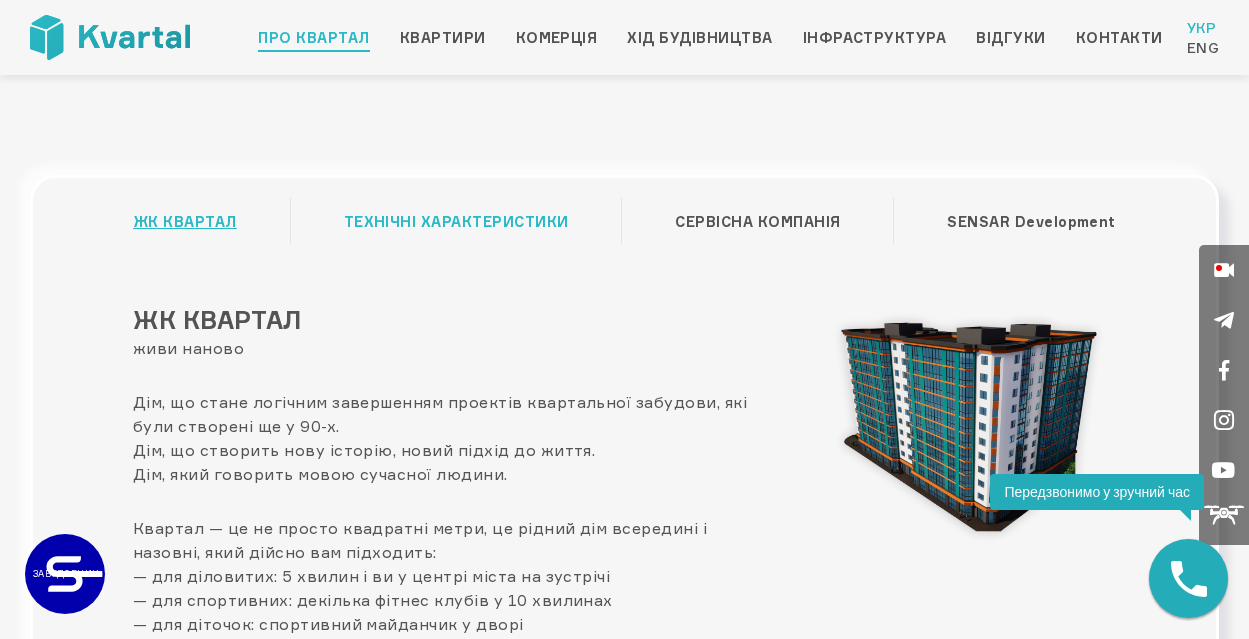click on "ТЕХНІЧНІ ХАРАКТЕРИСТИКИ" at bounding box center (456, 222) 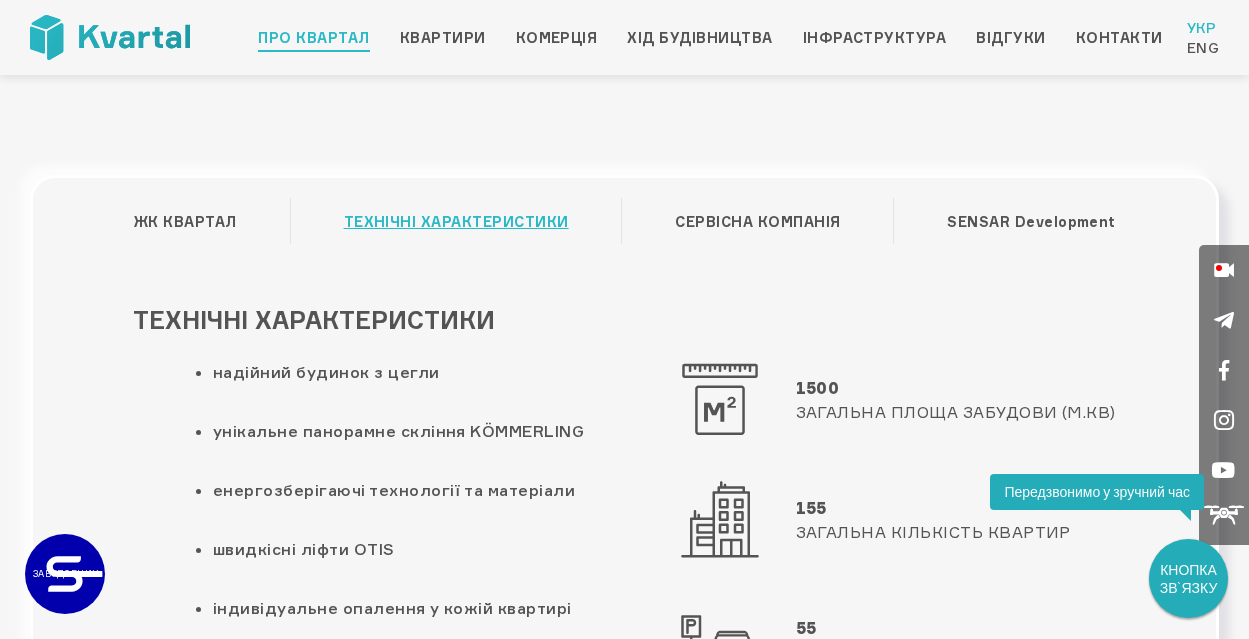scroll, scrollTop: 0, scrollLeft: 0, axis: both 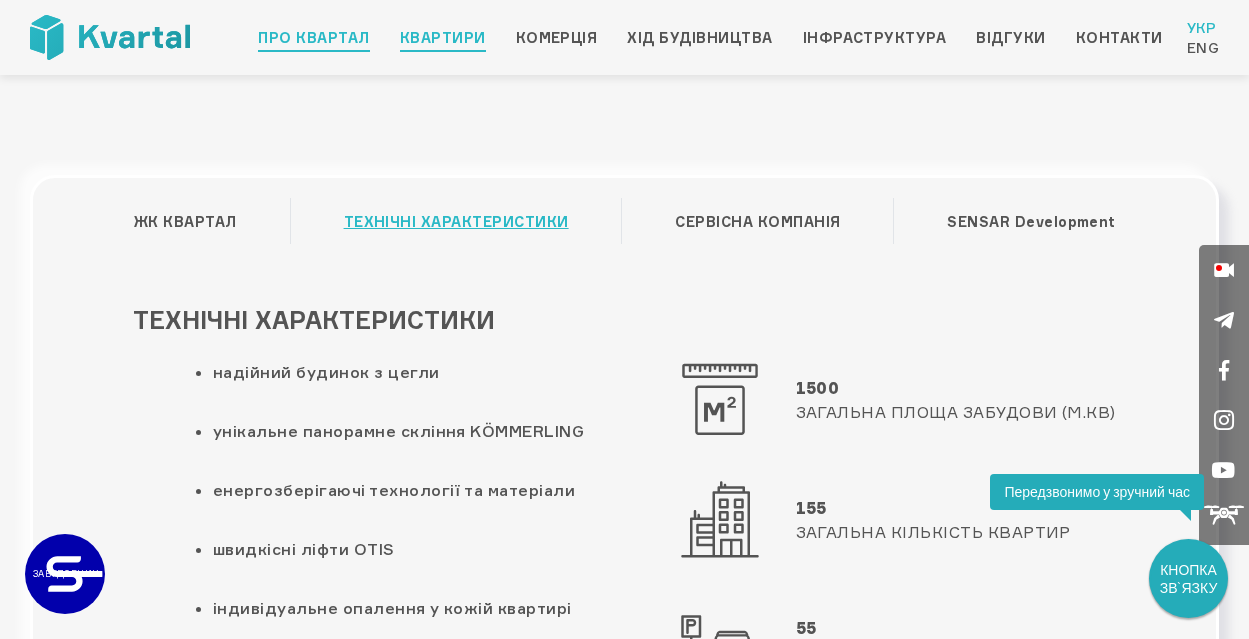 click on "Квартири" at bounding box center (443, 38) 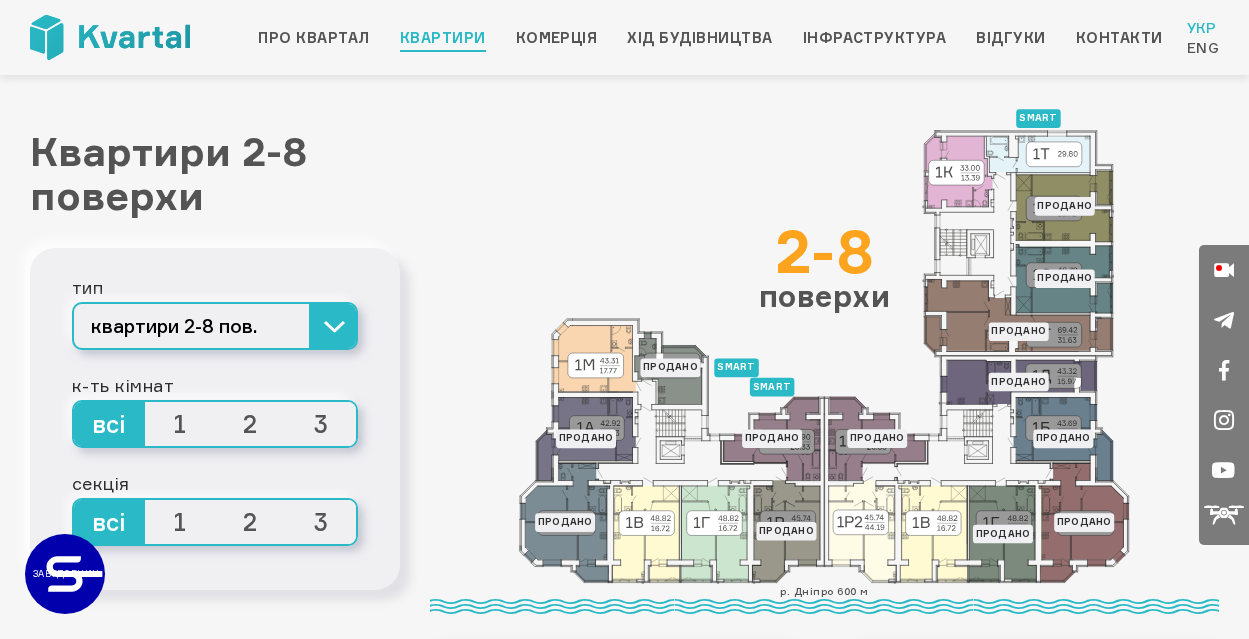 scroll, scrollTop: 39, scrollLeft: 0, axis: vertical 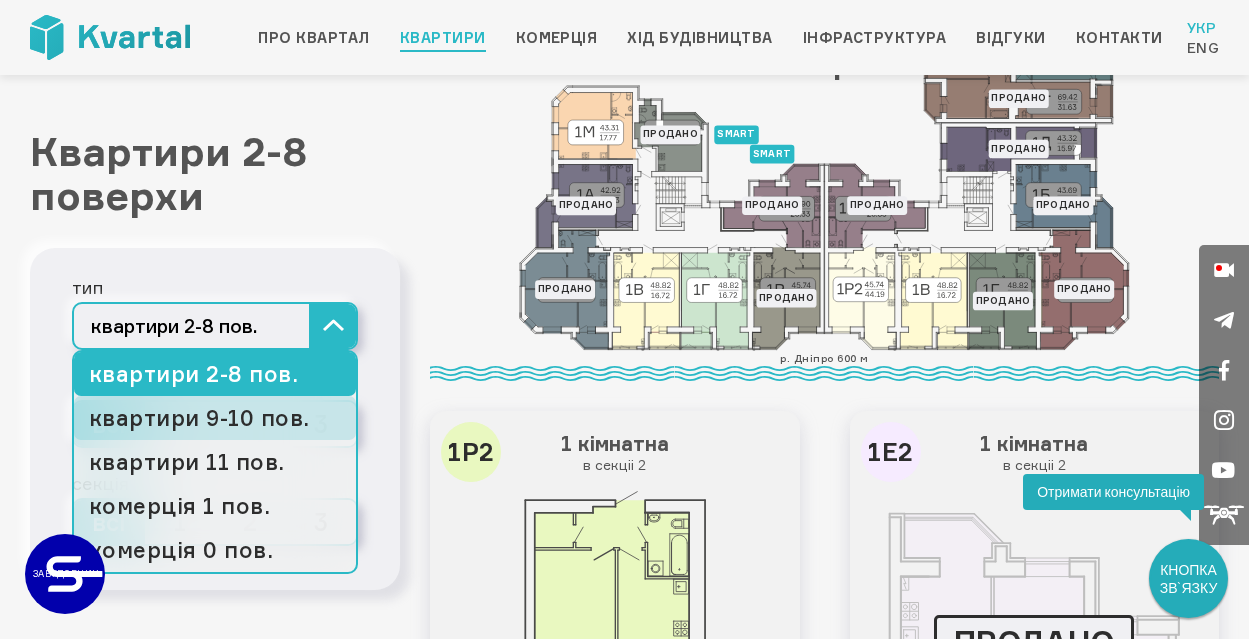 click on "квартири 9-10 пов." at bounding box center (215, 418) 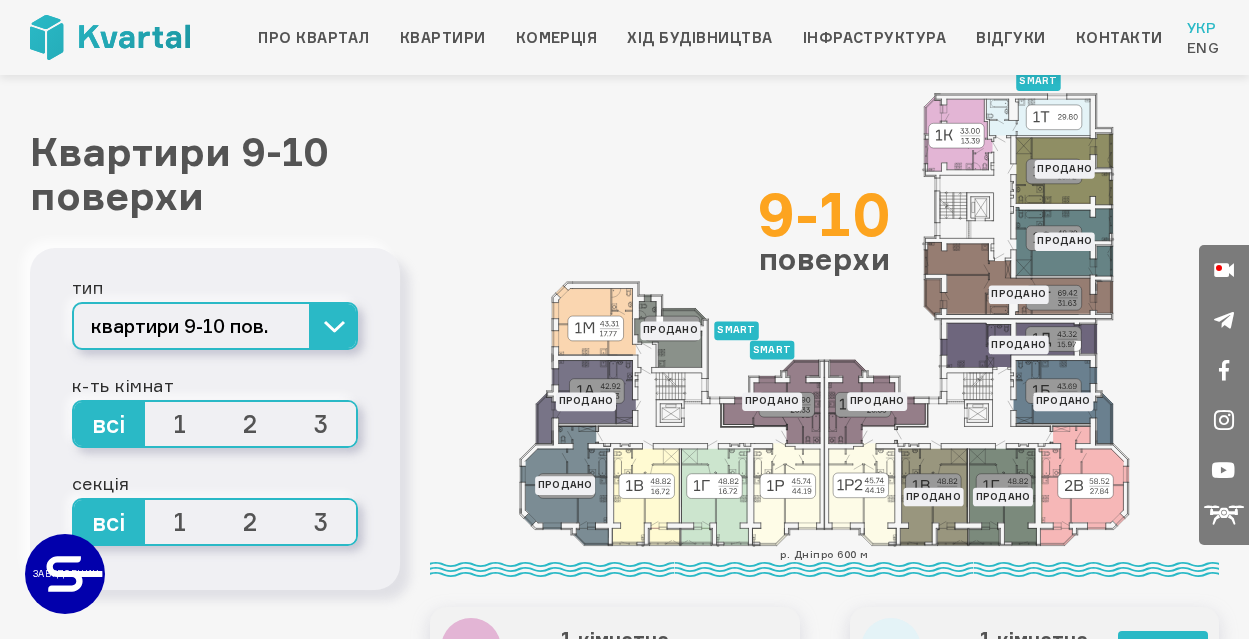 scroll, scrollTop: 38, scrollLeft: 0, axis: vertical 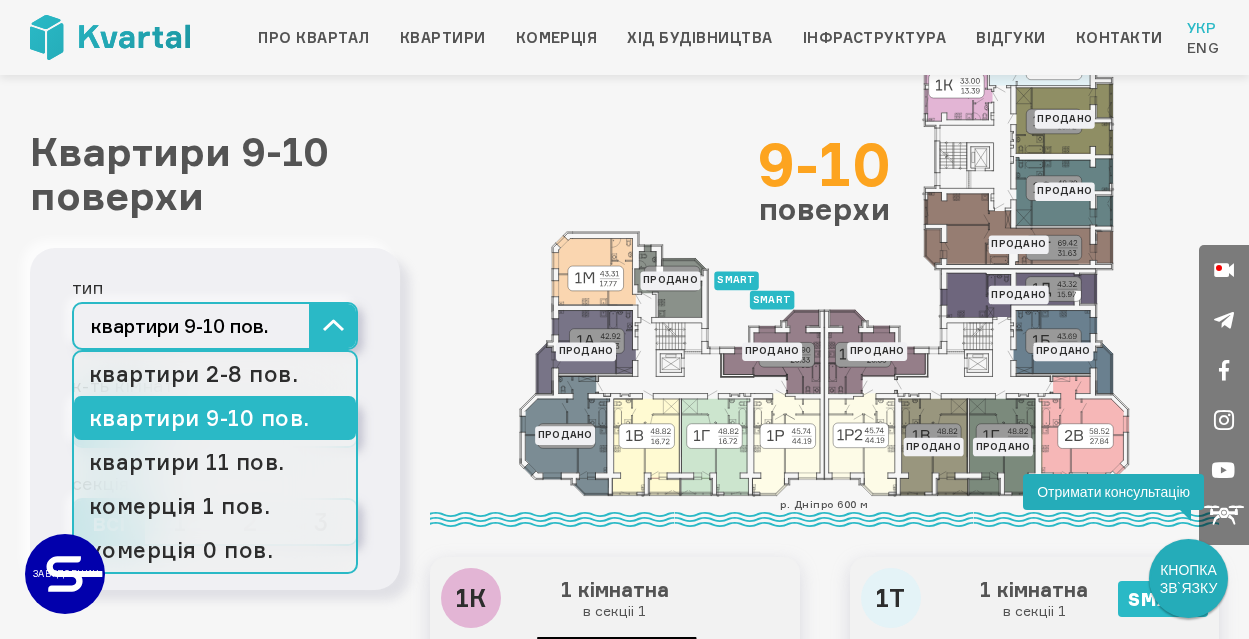 click on "квартири 9-10 пов." at bounding box center (215, 326) 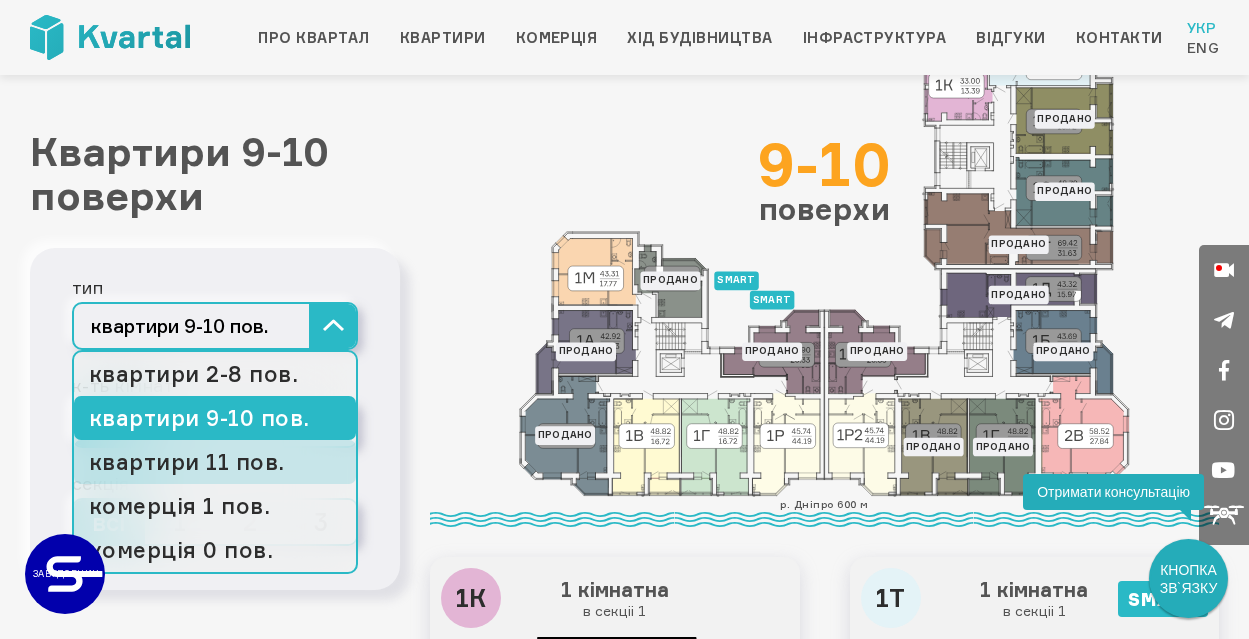 click on "квартири 11 пов." at bounding box center (215, 462) 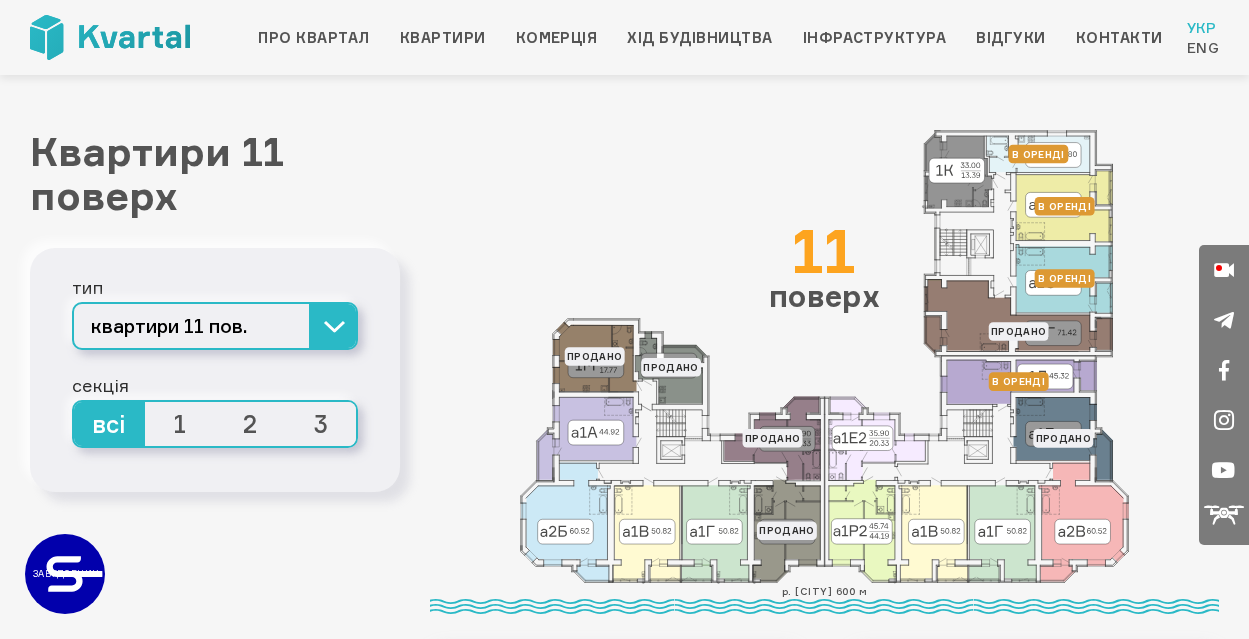 scroll, scrollTop: 0, scrollLeft: 0, axis: both 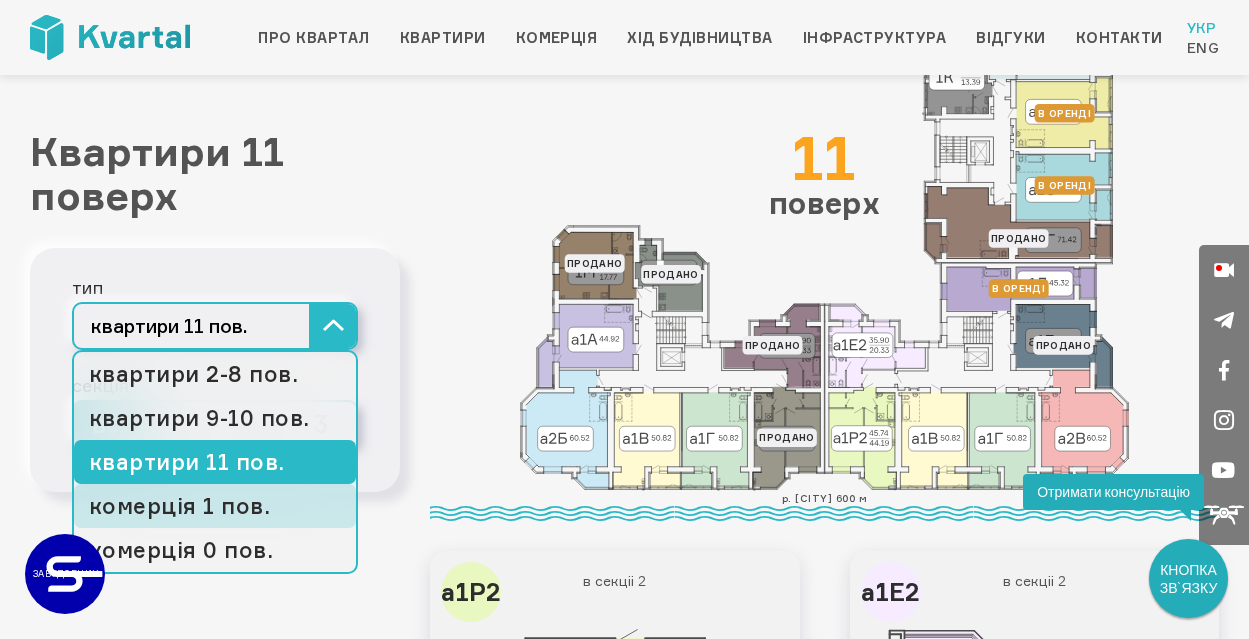 click on "комерція 1 пов." at bounding box center (215, 506) 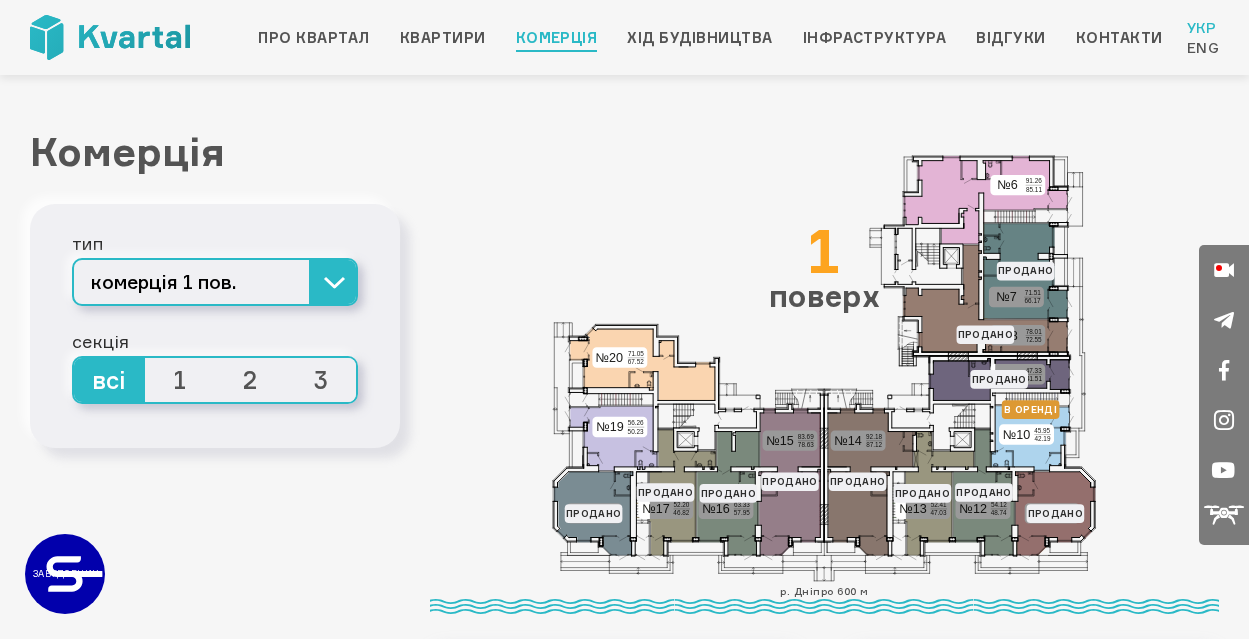 scroll, scrollTop: 0, scrollLeft: 0, axis: both 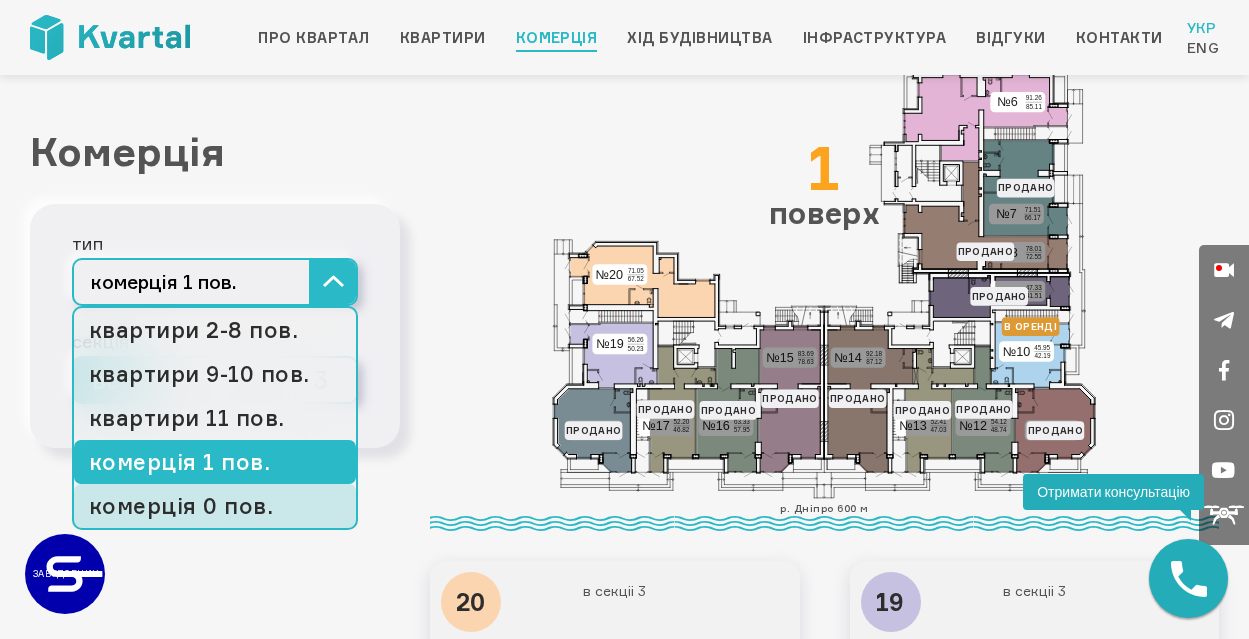 click on "комерція 0 пов." at bounding box center [215, 506] 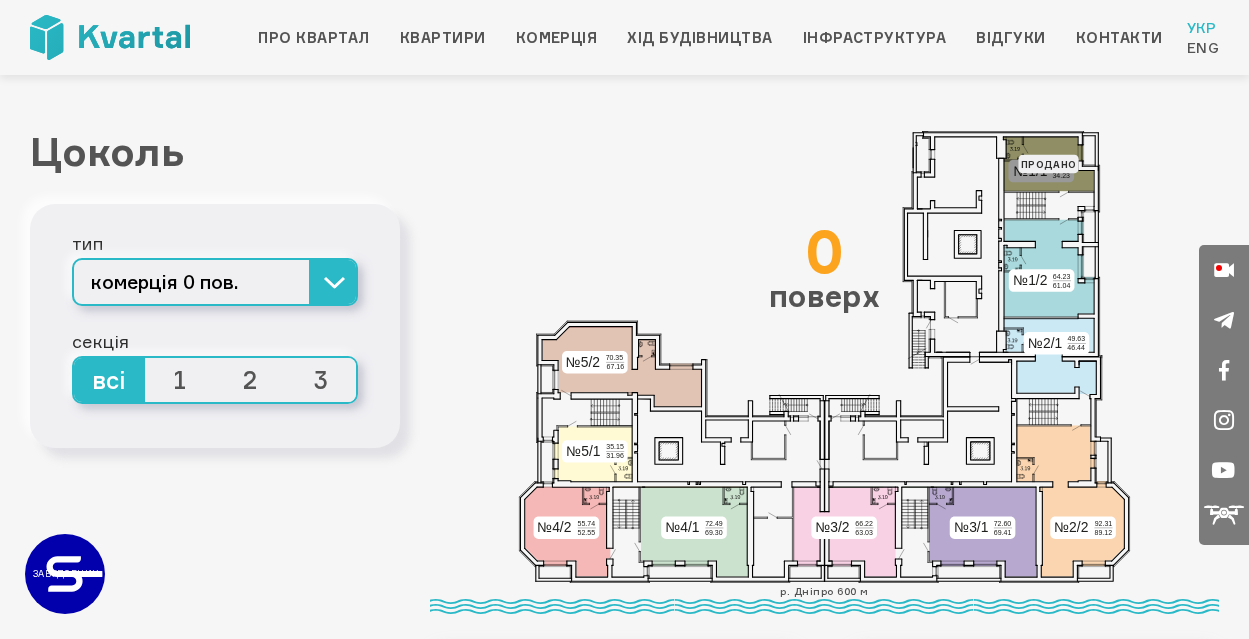 scroll, scrollTop: 0, scrollLeft: 0, axis: both 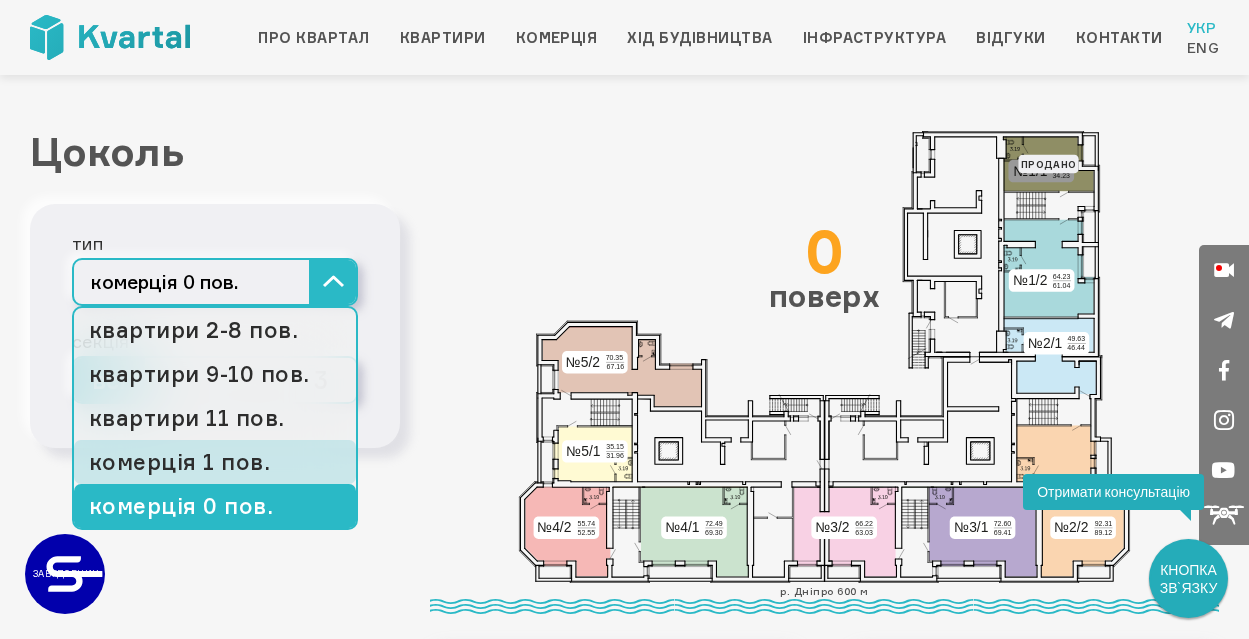 click on "комерція 1 пов." at bounding box center (215, 462) 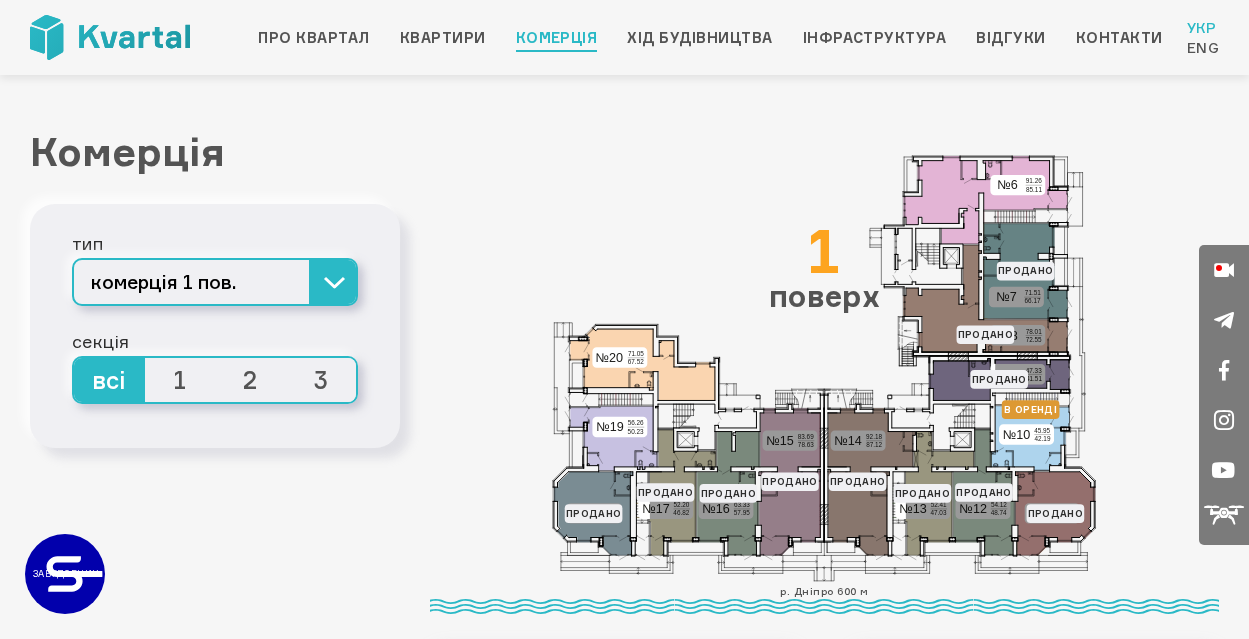 scroll, scrollTop: 0, scrollLeft: 0, axis: both 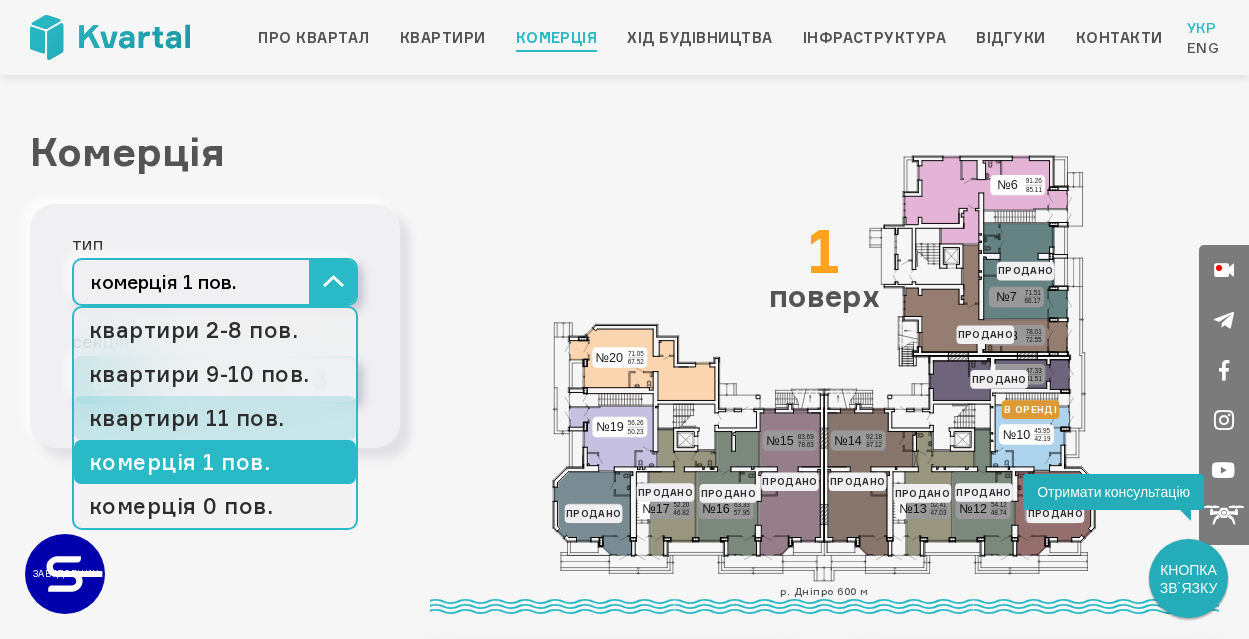 click on "квартири 11 пов." at bounding box center [215, 418] 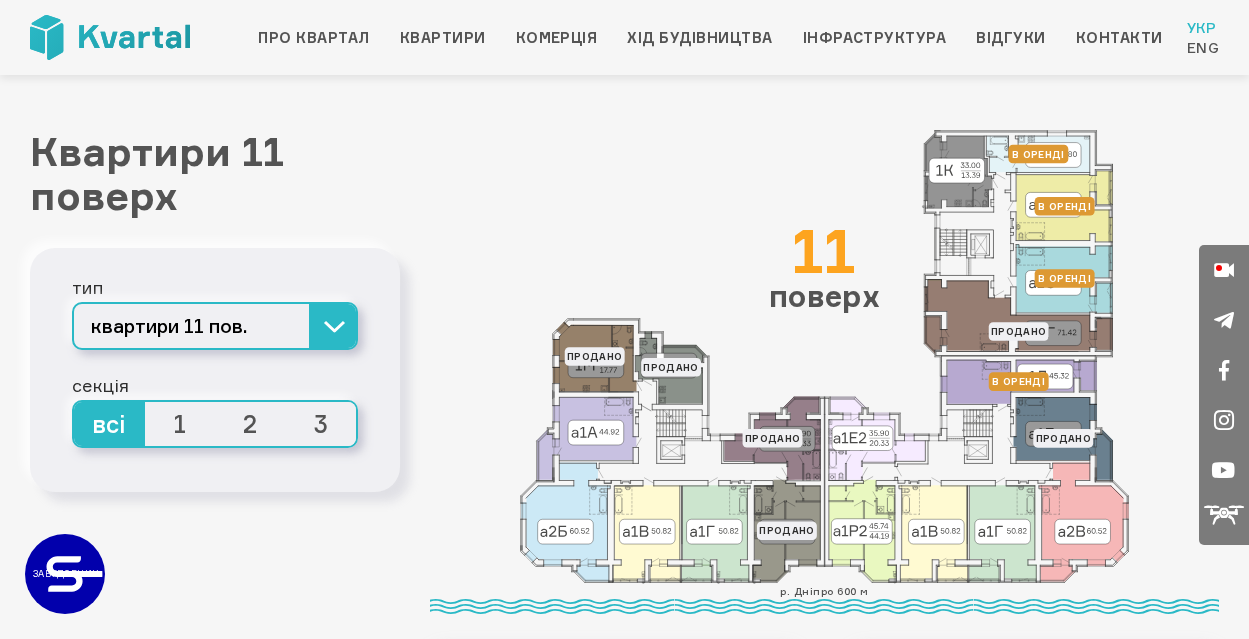 scroll, scrollTop: 0, scrollLeft: 0, axis: both 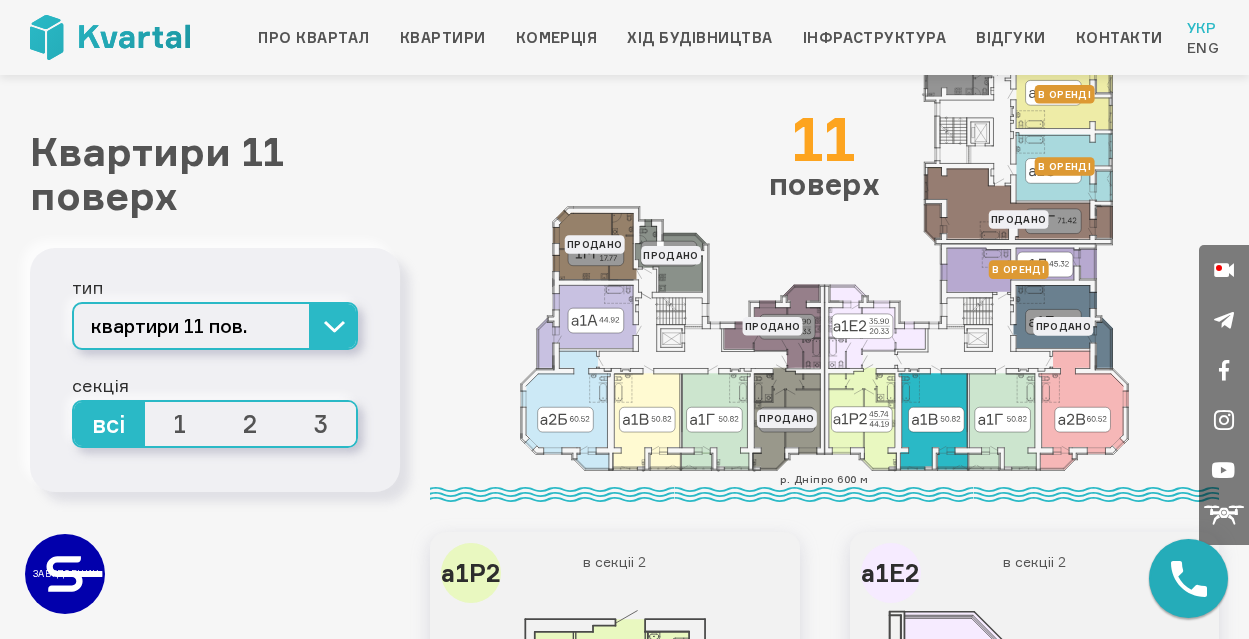 click at bounding box center (933, 422) 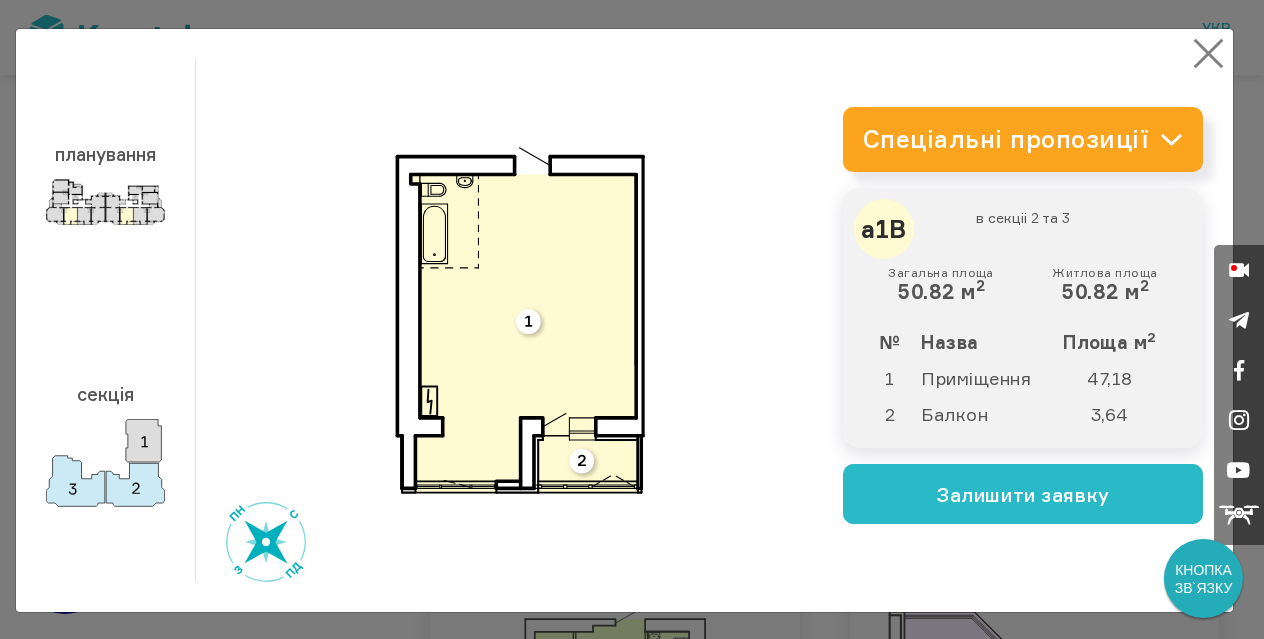 click on "×" at bounding box center (1208, 53) 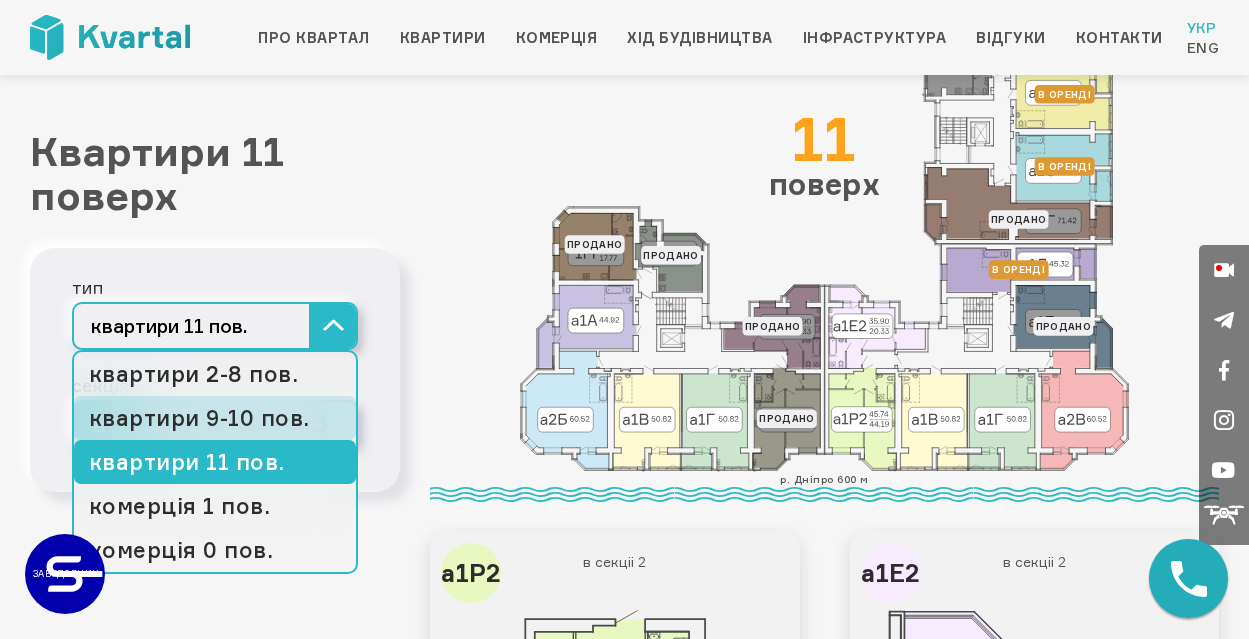 click on "квартири 9-10 пов." at bounding box center [215, 418] 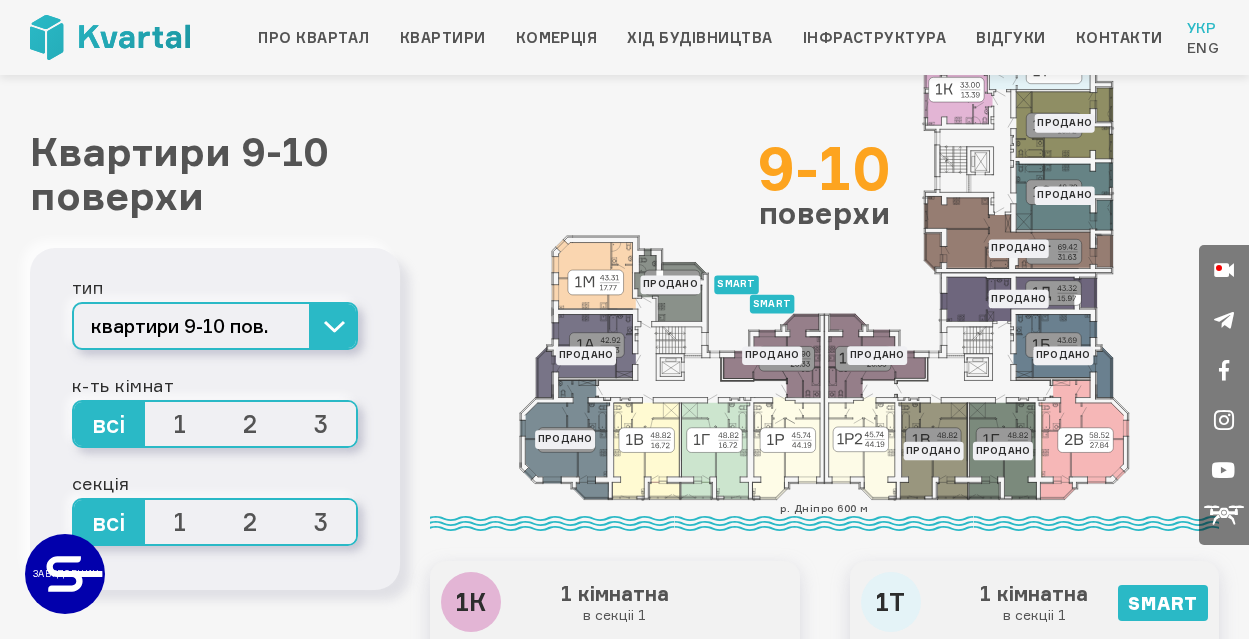 scroll, scrollTop: 83, scrollLeft: 0, axis: vertical 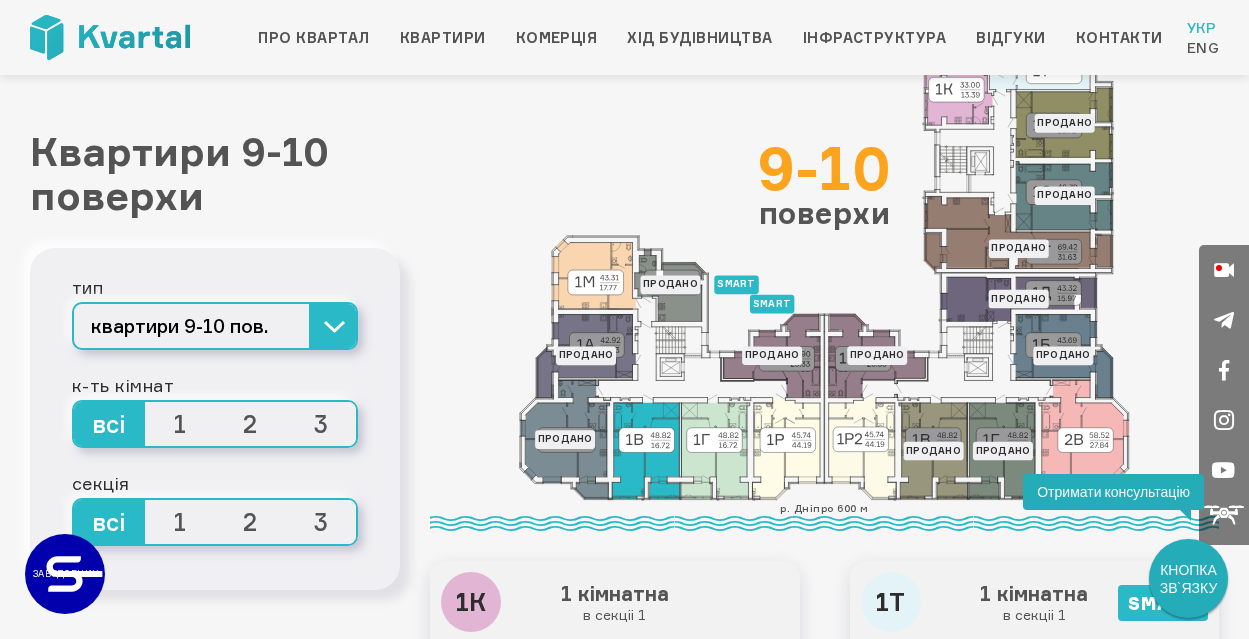click at bounding box center (646, 451) 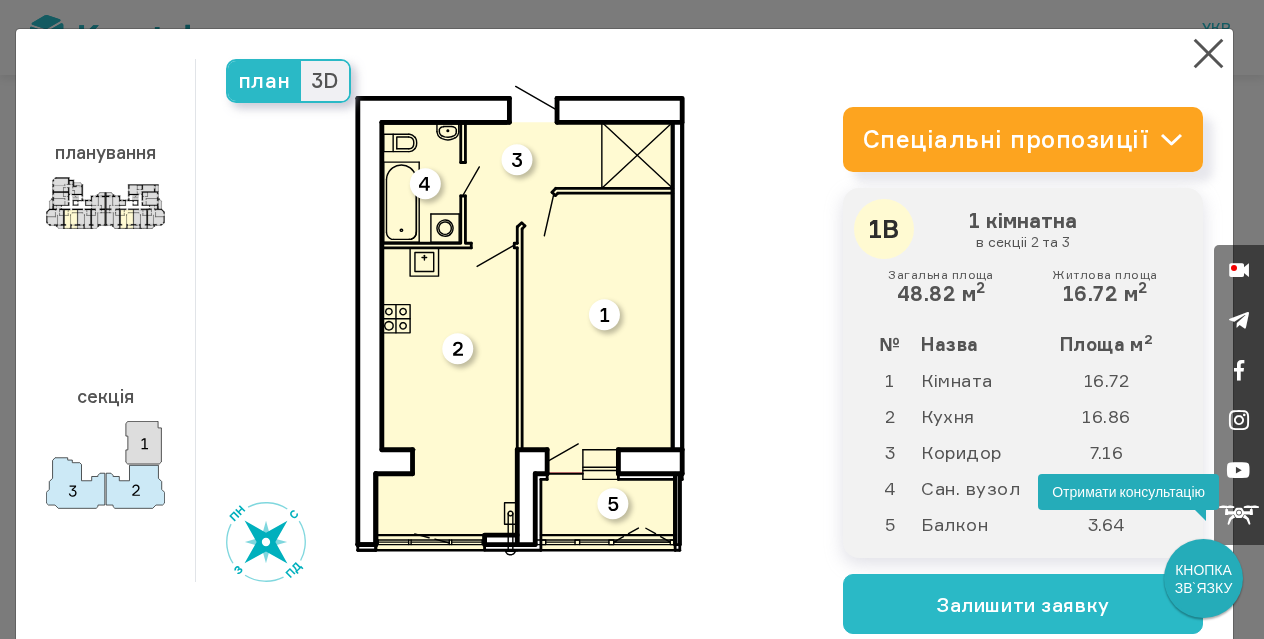 click on "3D" at bounding box center [264, 81] 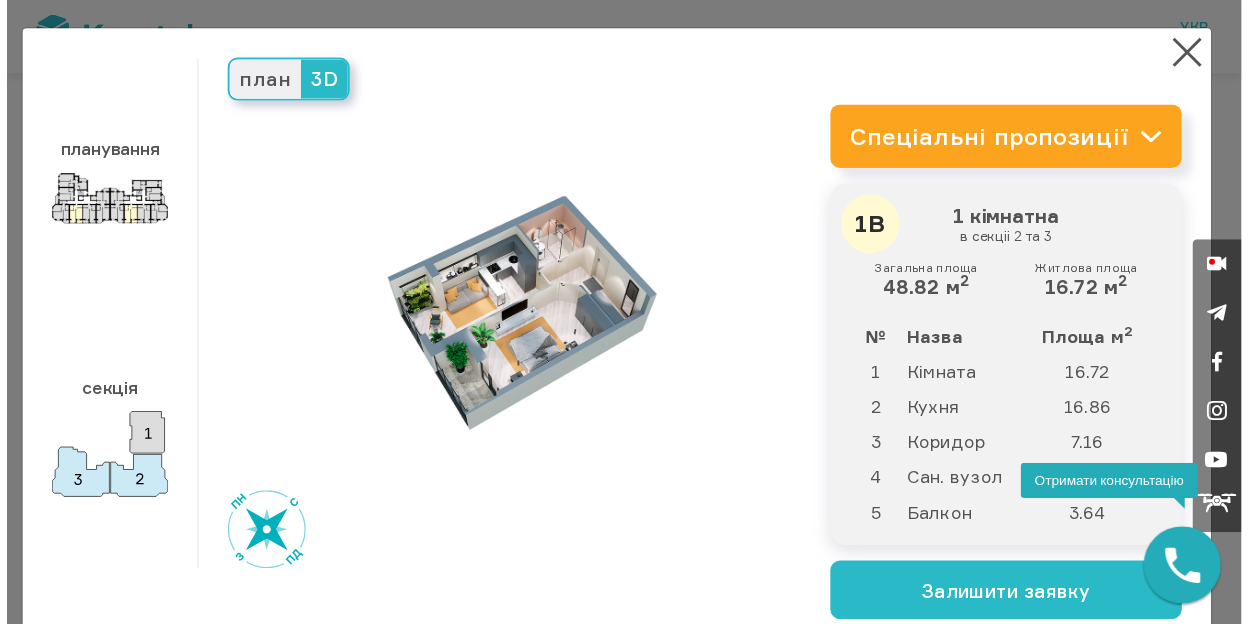 scroll, scrollTop: 27, scrollLeft: 0, axis: vertical 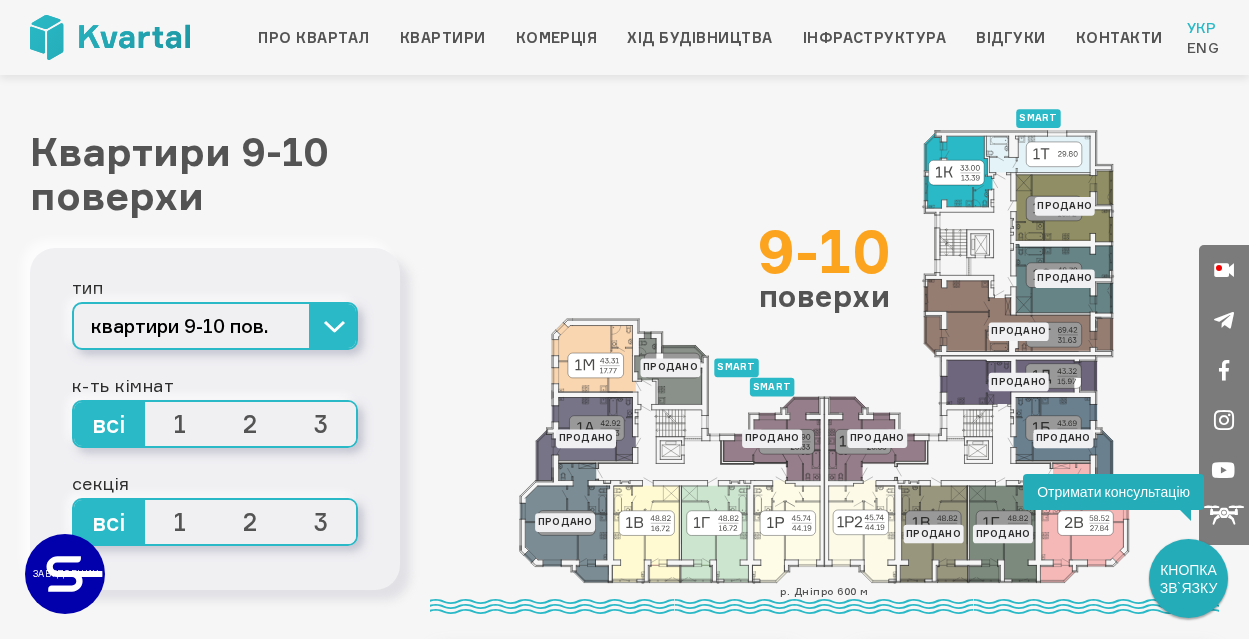 click at bounding box center (958, 170) 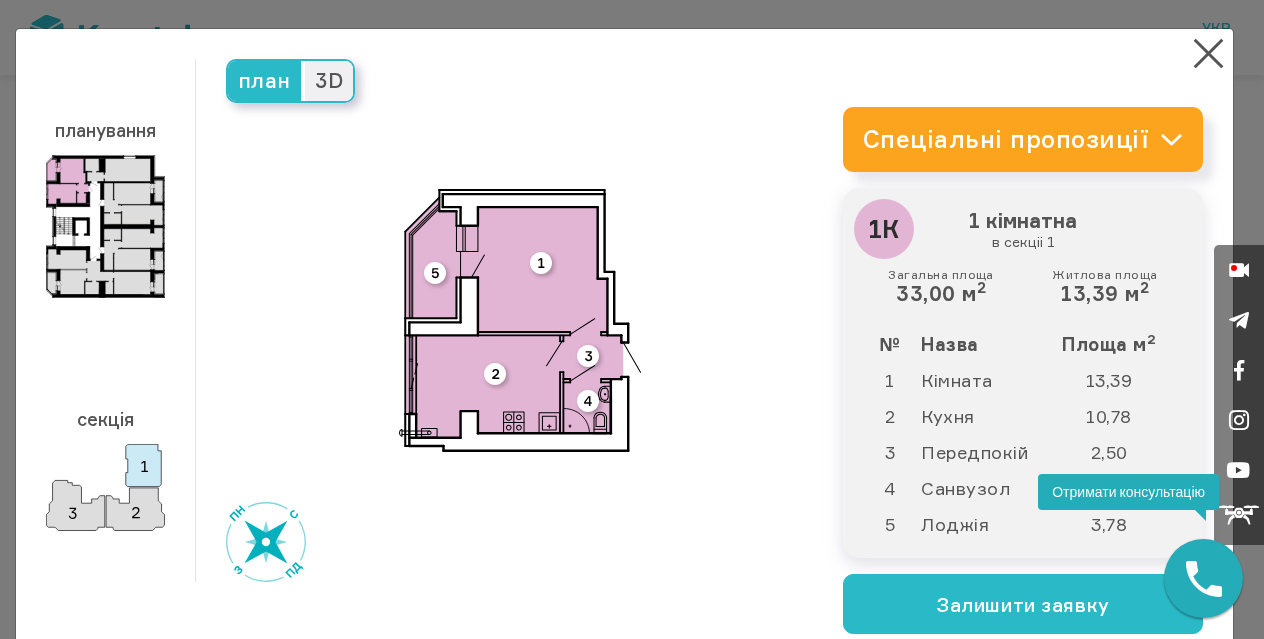 click on "3D" at bounding box center [264, 81] 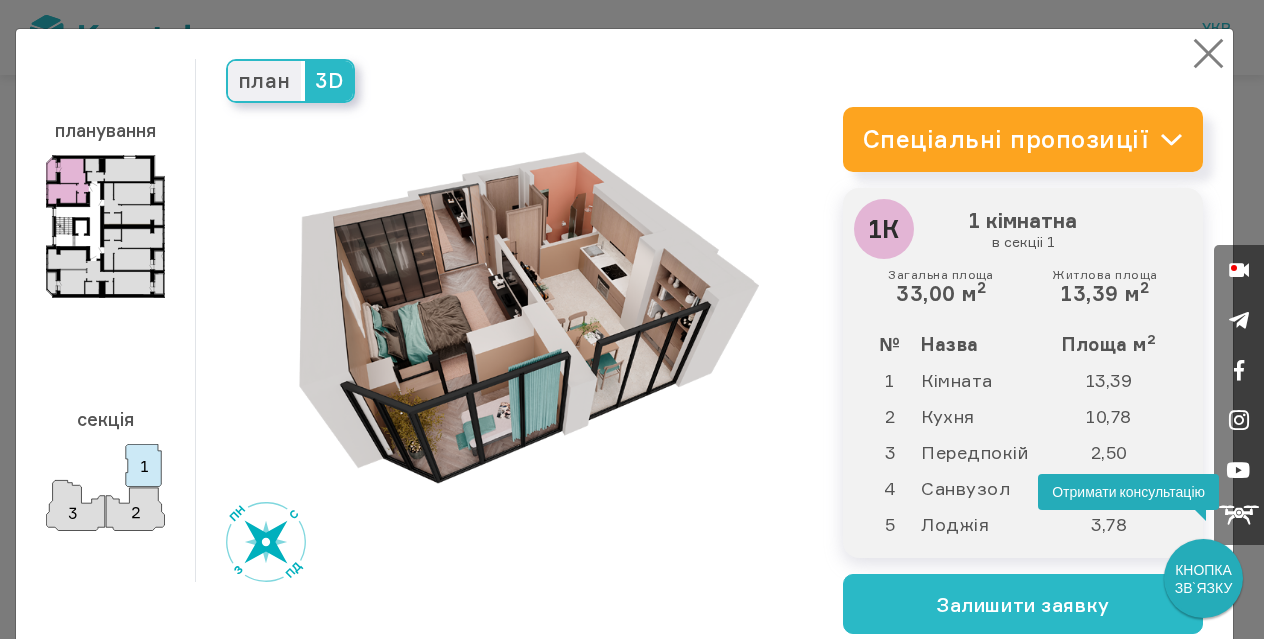 click on "×" at bounding box center (1208, 53) 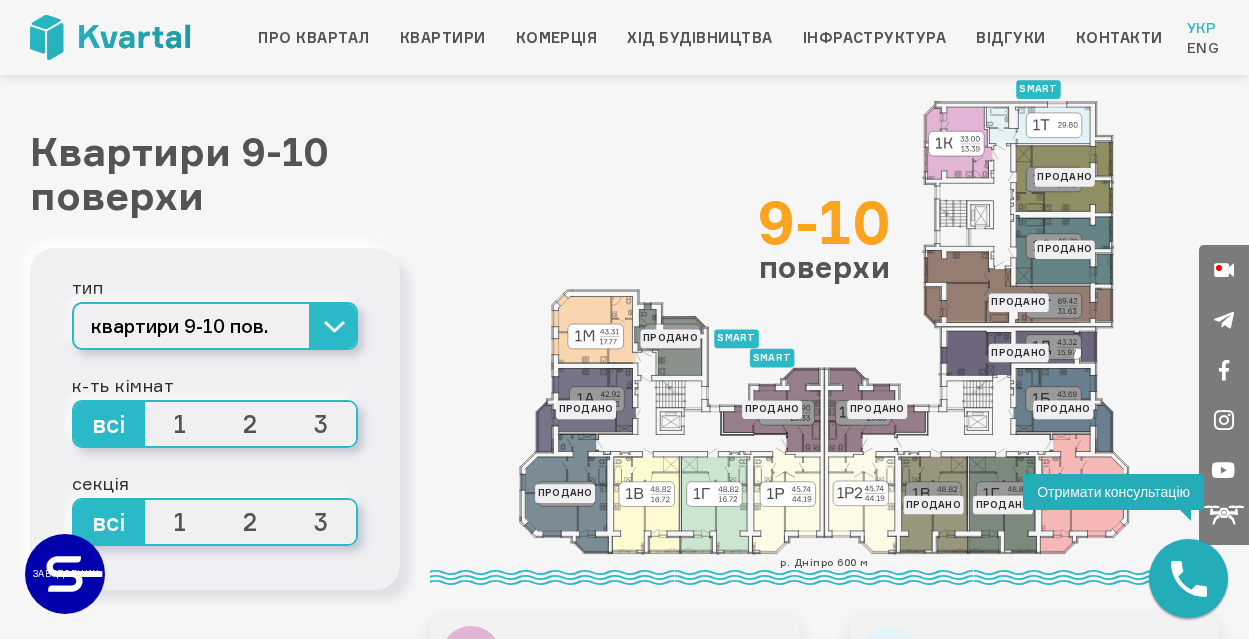 scroll, scrollTop: 46, scrollLeft: 0, axis: vertical 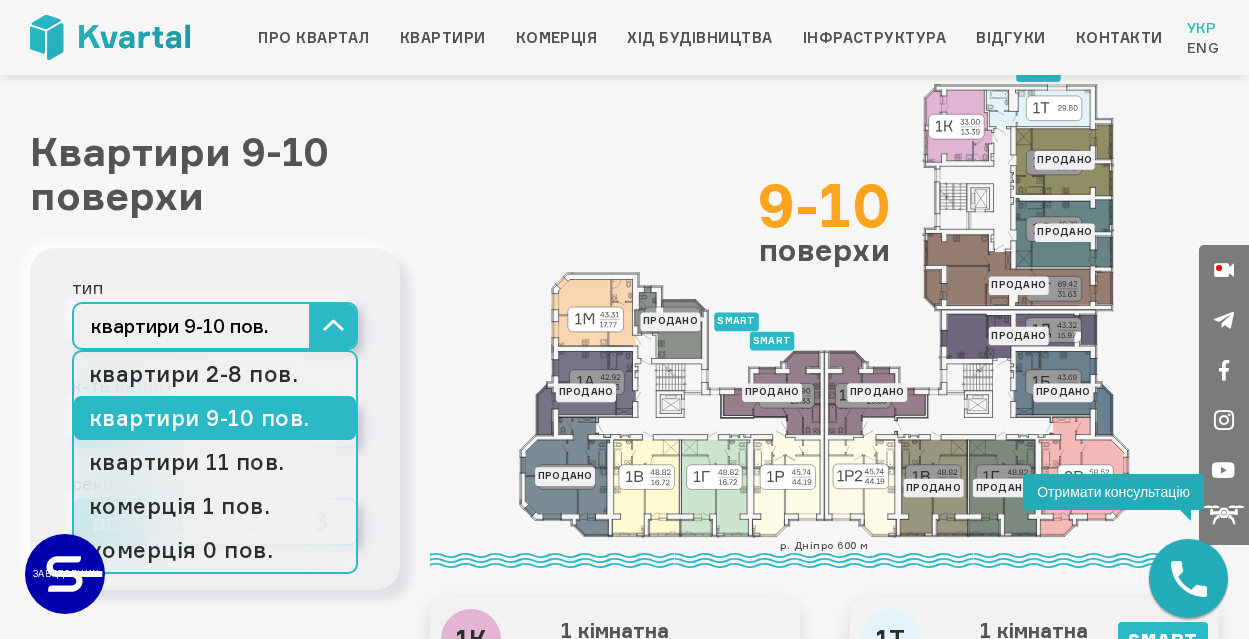 click on "квартири 9-10 пов." at bounding box center (215, 326) 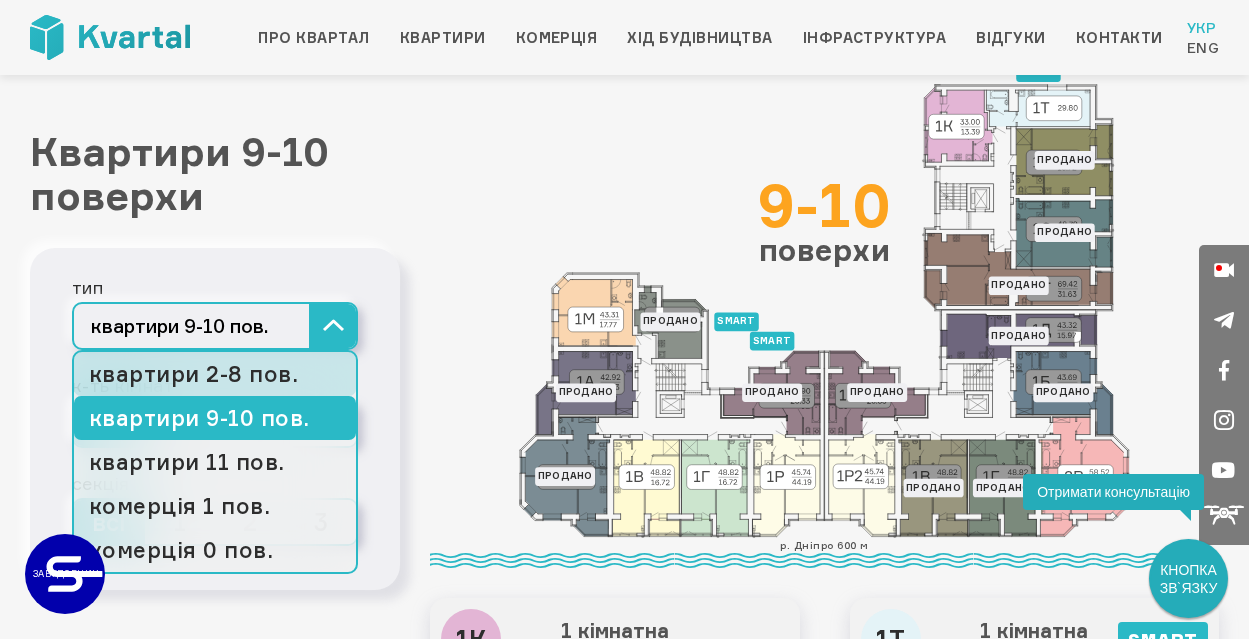 click on "квартири 2-8 пов." at bounding box center (215, 374) 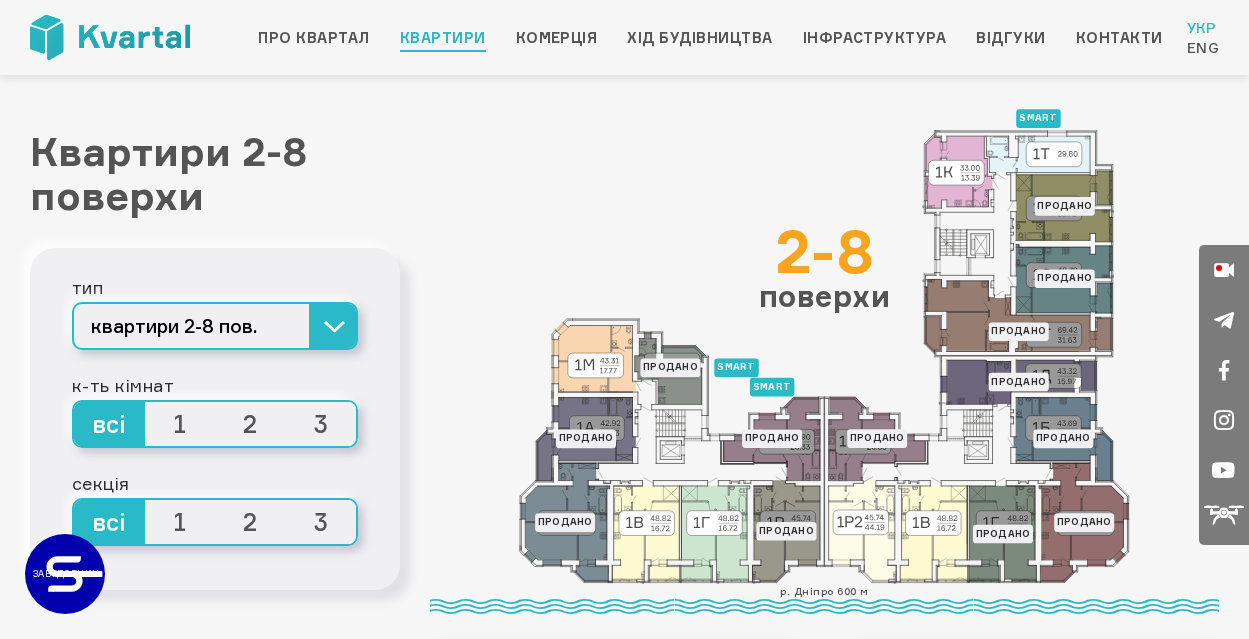 scroll, scrollTop: 0, scrollLeft: 0, axis: both 